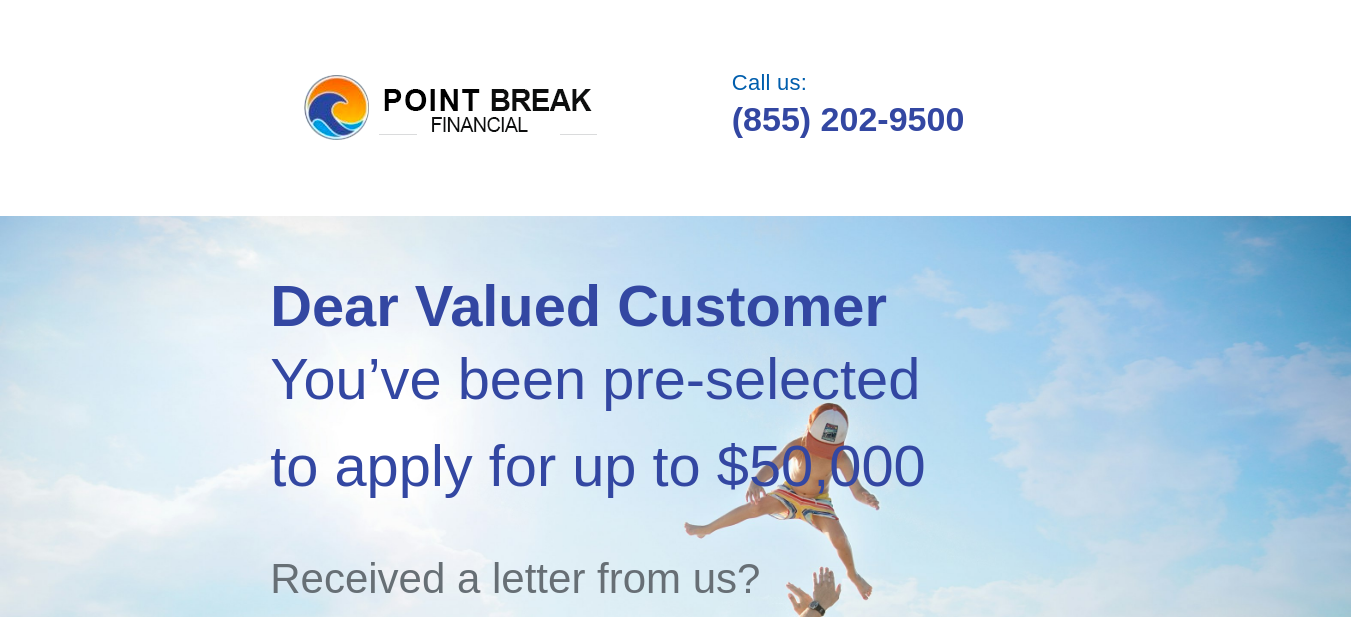 scroll, scrollTop: 0, scrollLeft: 0, axis: both 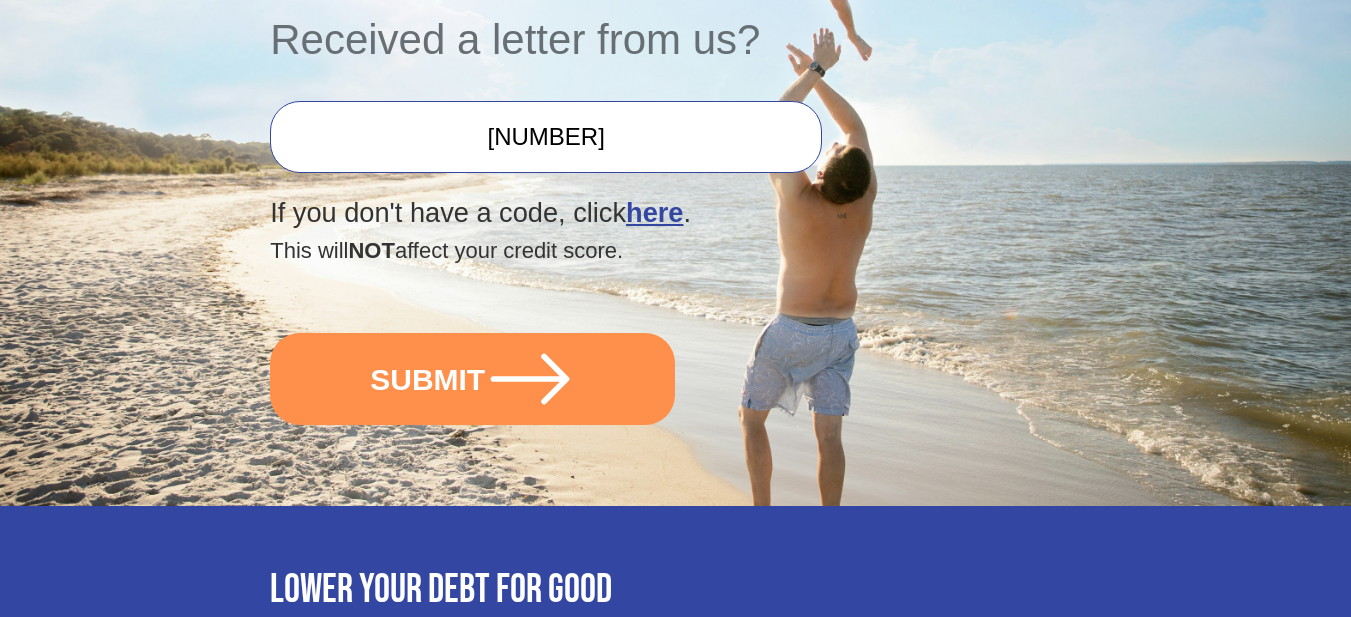 click on "[DOCUMENT_ID]" at bounding box center [546, 137] 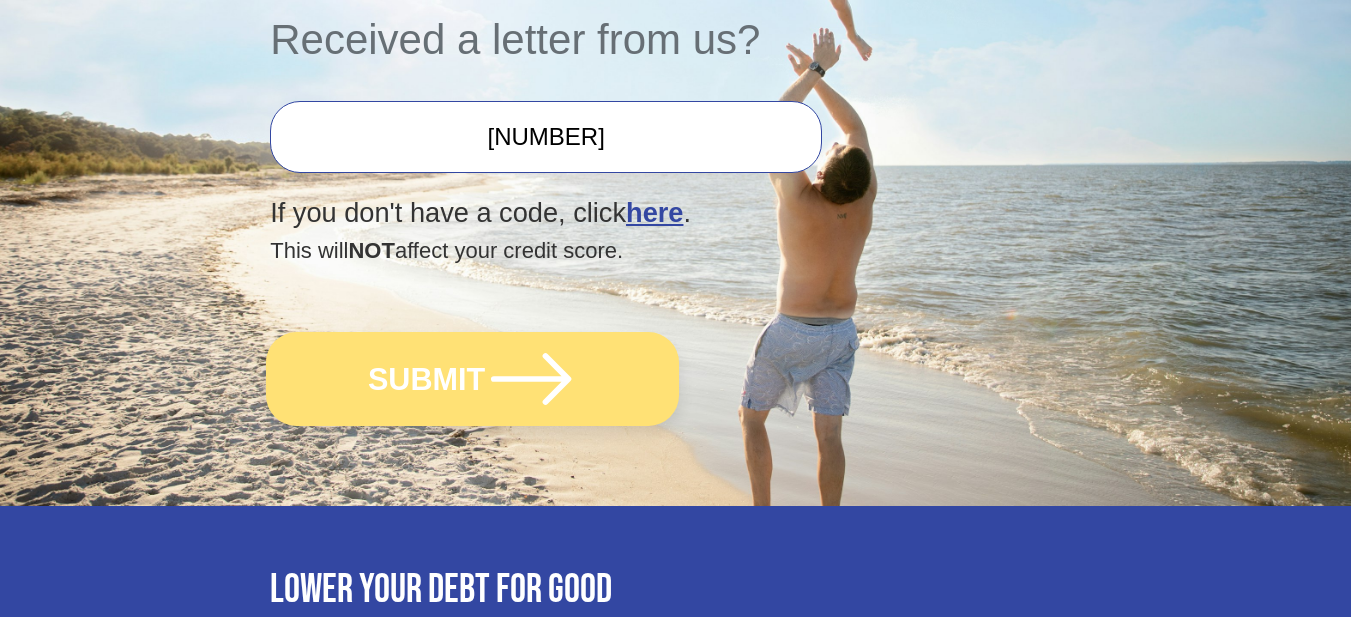 click 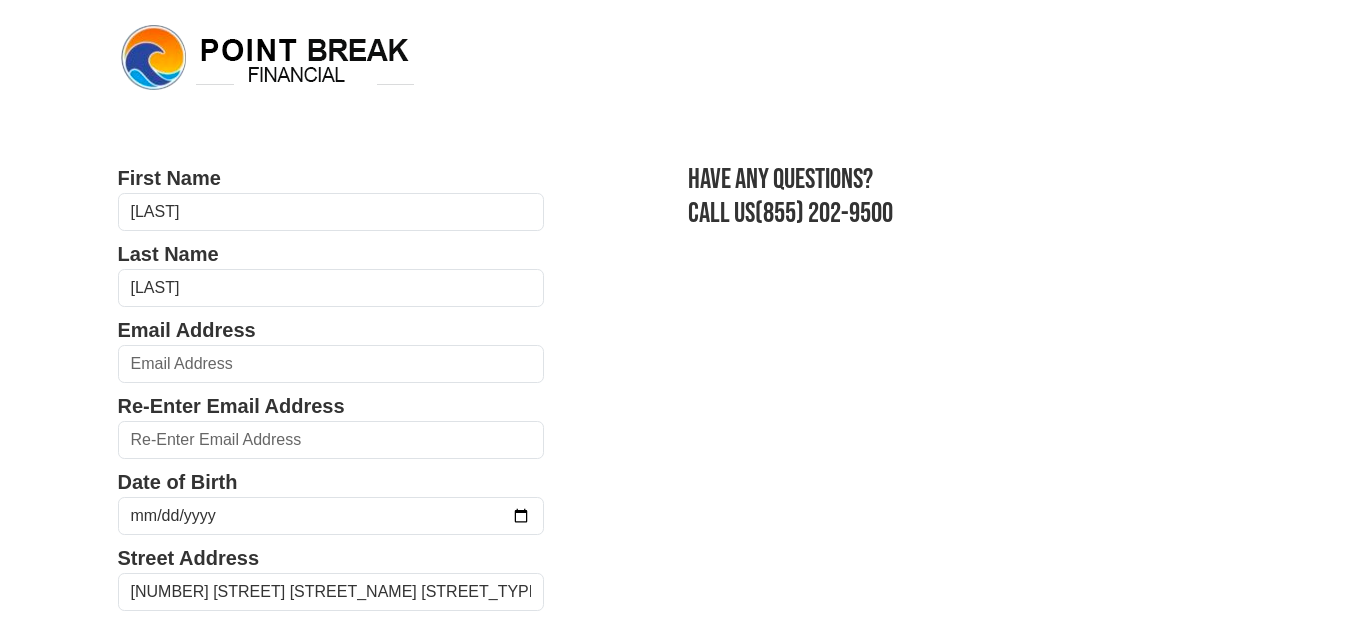 scroll, scrollTop: 0, scrollLeft: 0, axis: both 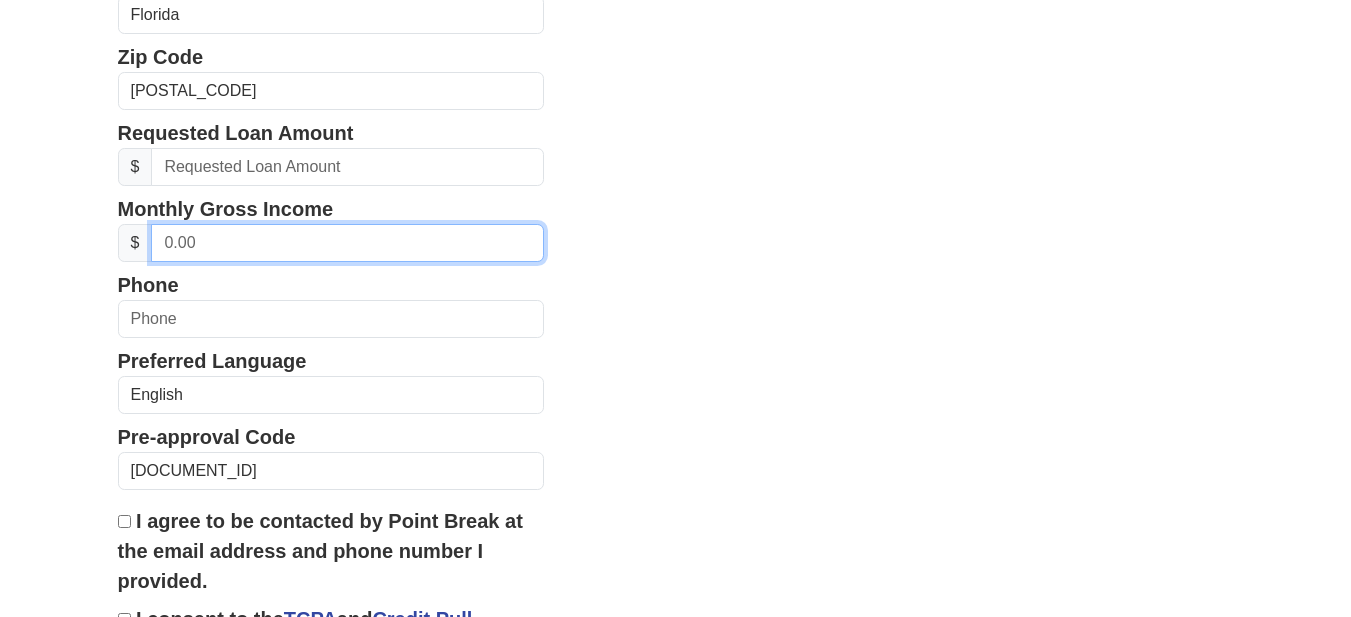 click at bounding box center [347, 243] 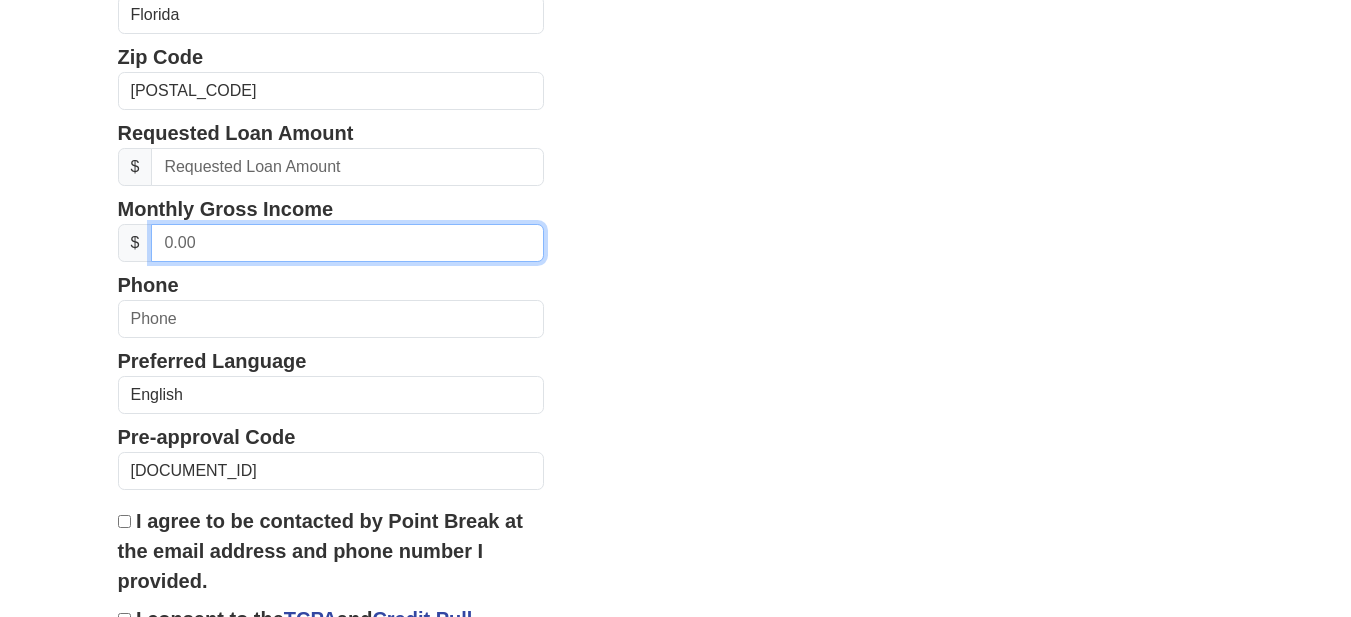 click at bounding box center [347, 243] 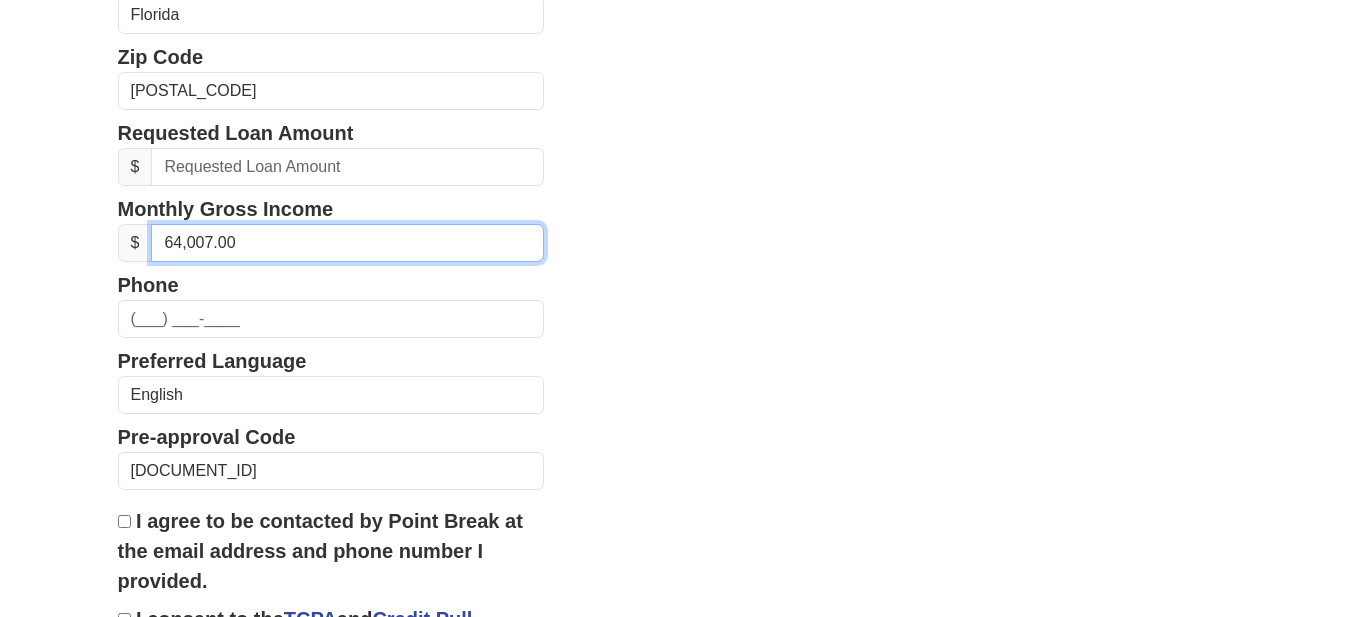 type on "6,400.00" 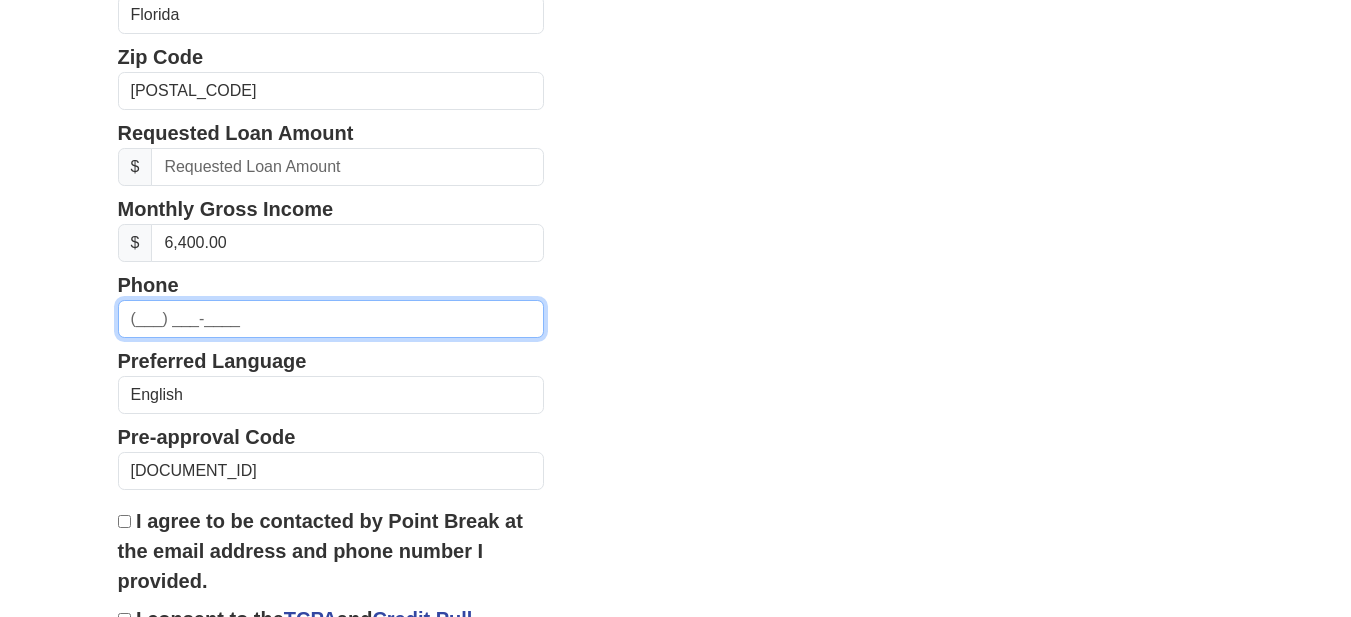 click at bounding box center [331, 319] 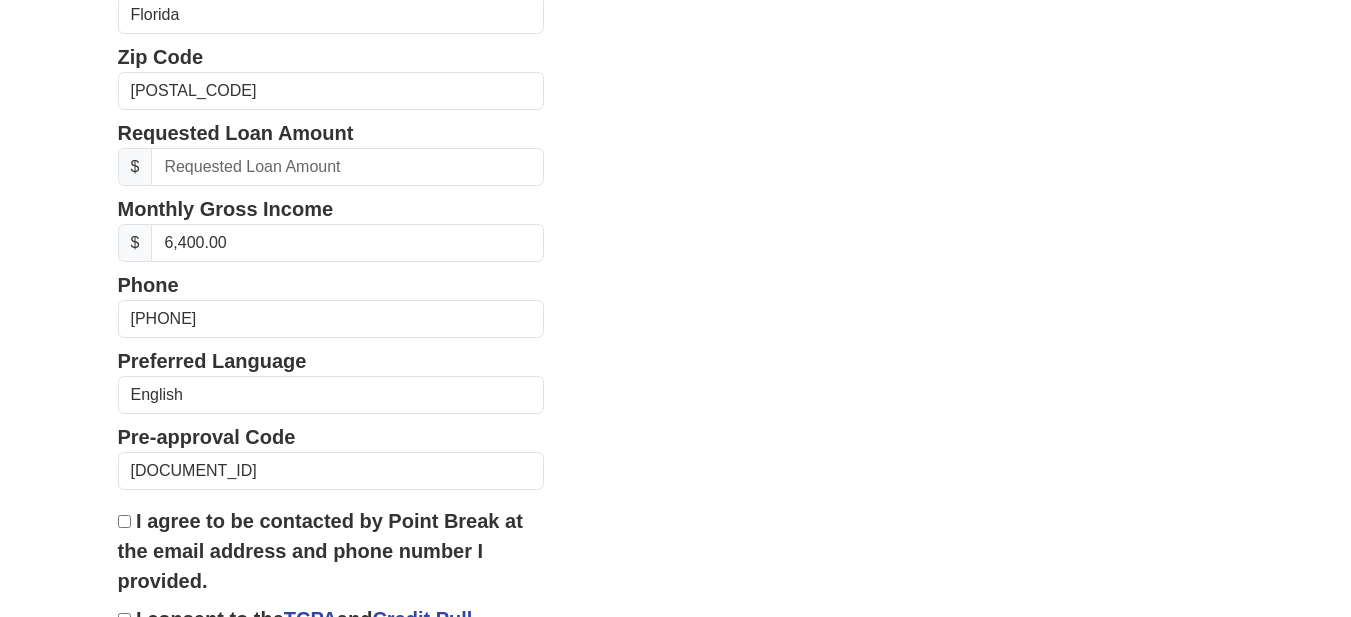 type on "[EMAIL]" 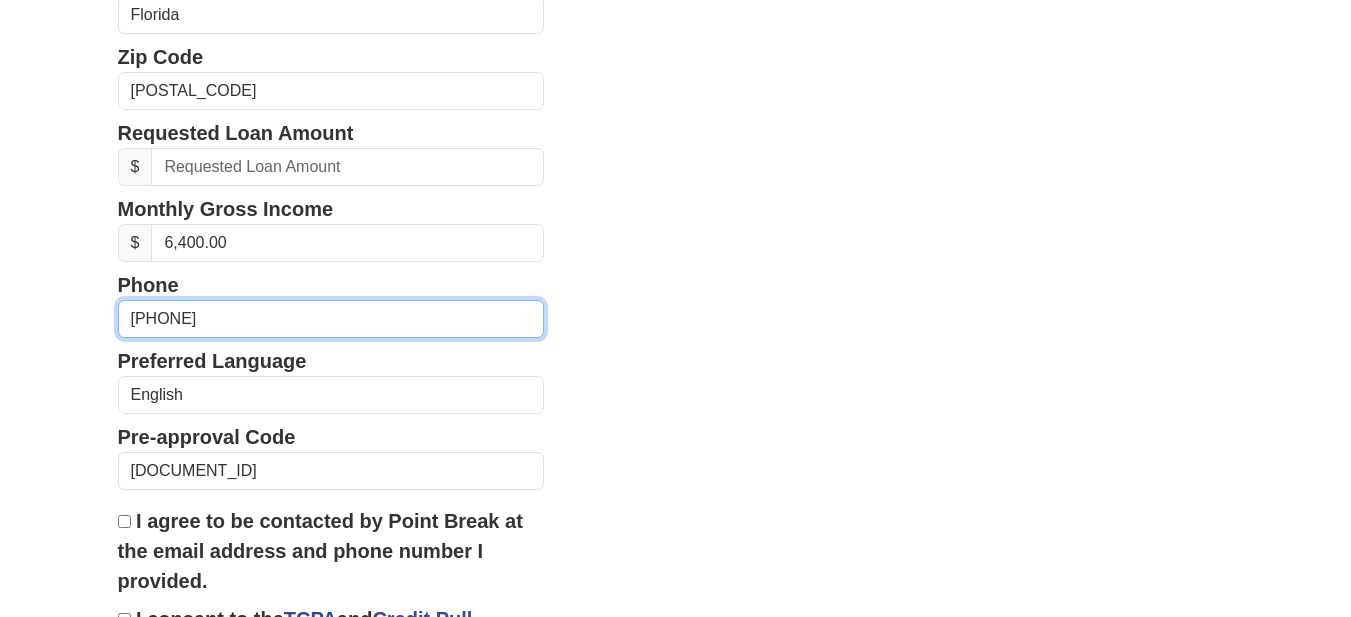type on "(786) 862-5726" 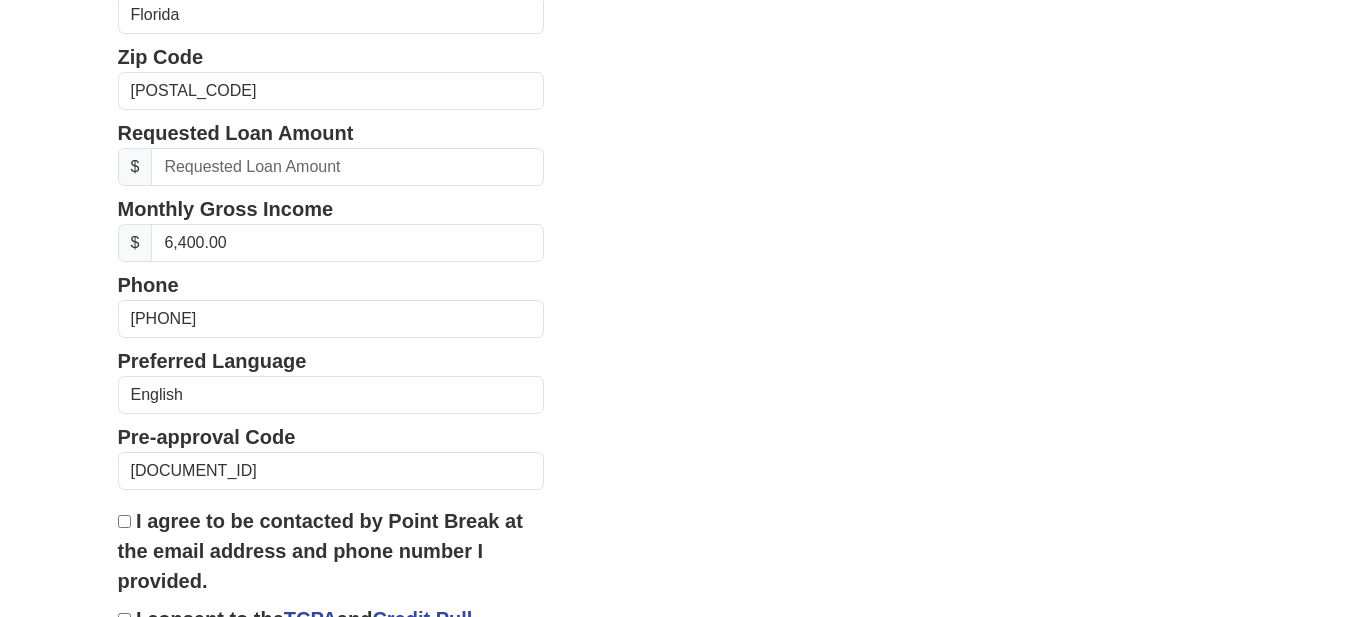 click on "I agree to be contacted by Point Break at the email address and phone number I provided." at bounding box center (320, 551) 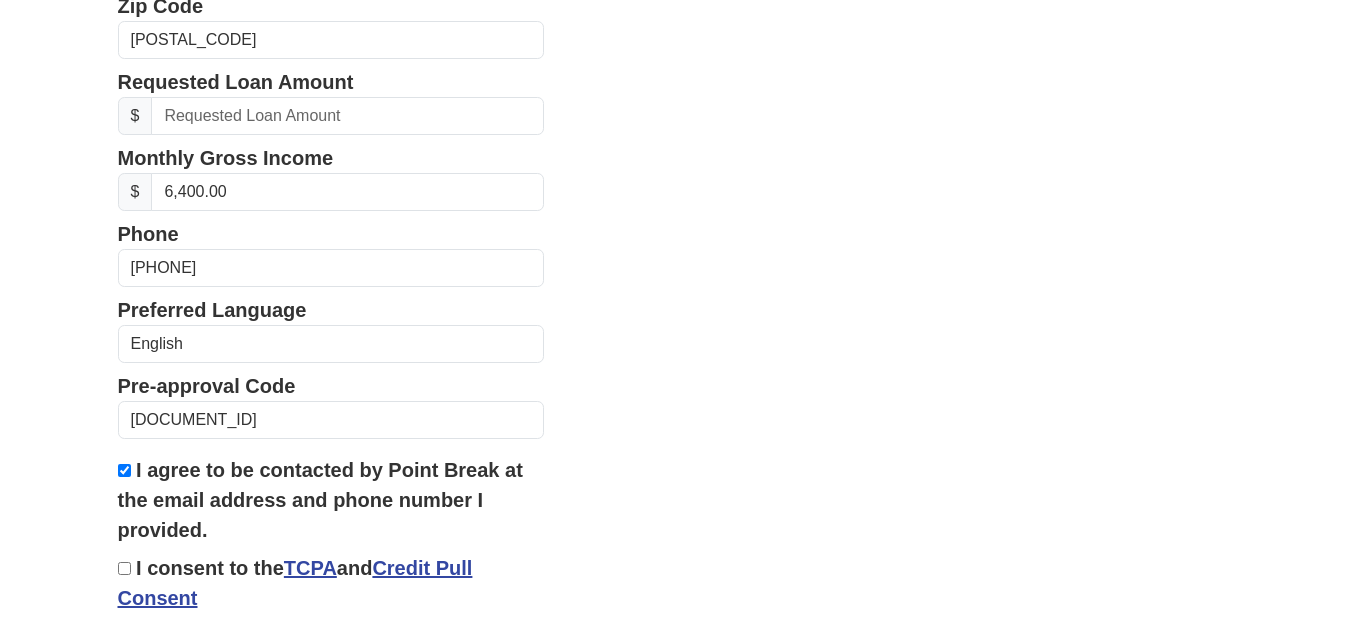 scroll, scrollTop: 912, scrollLeft: 0, axis: vertical 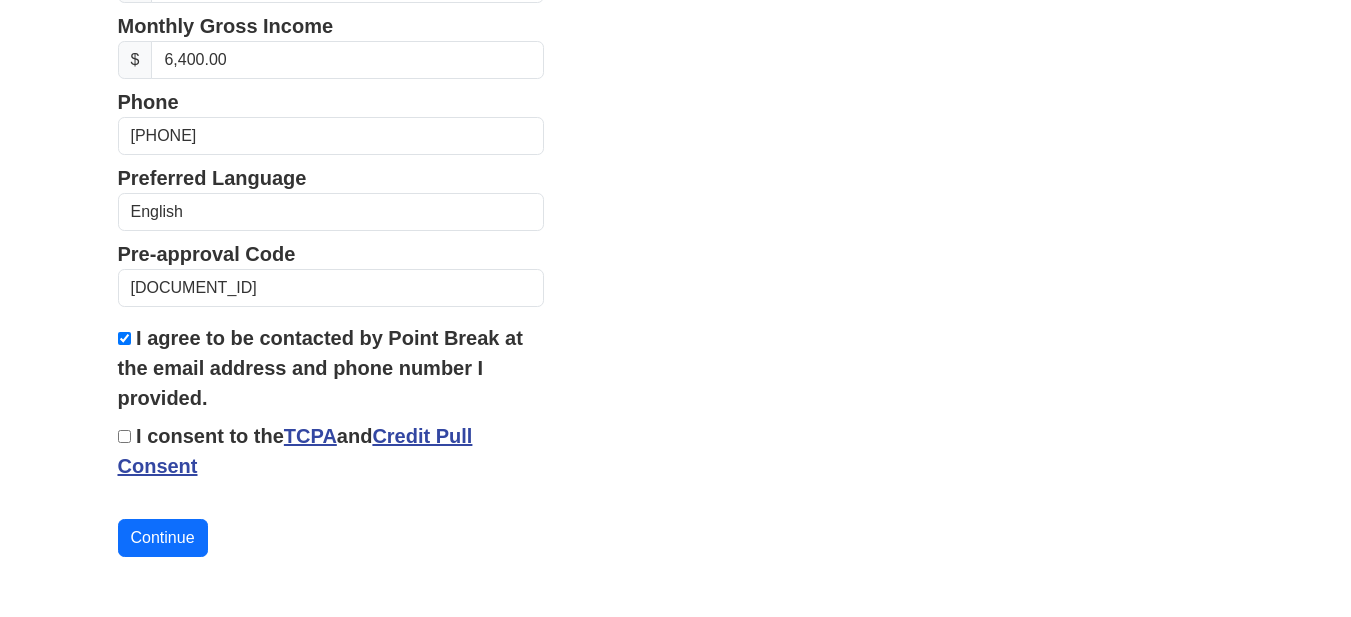 click on "I consent to the
TCPA  and
Credit Pull Consent" at bounding box center [124, 436] 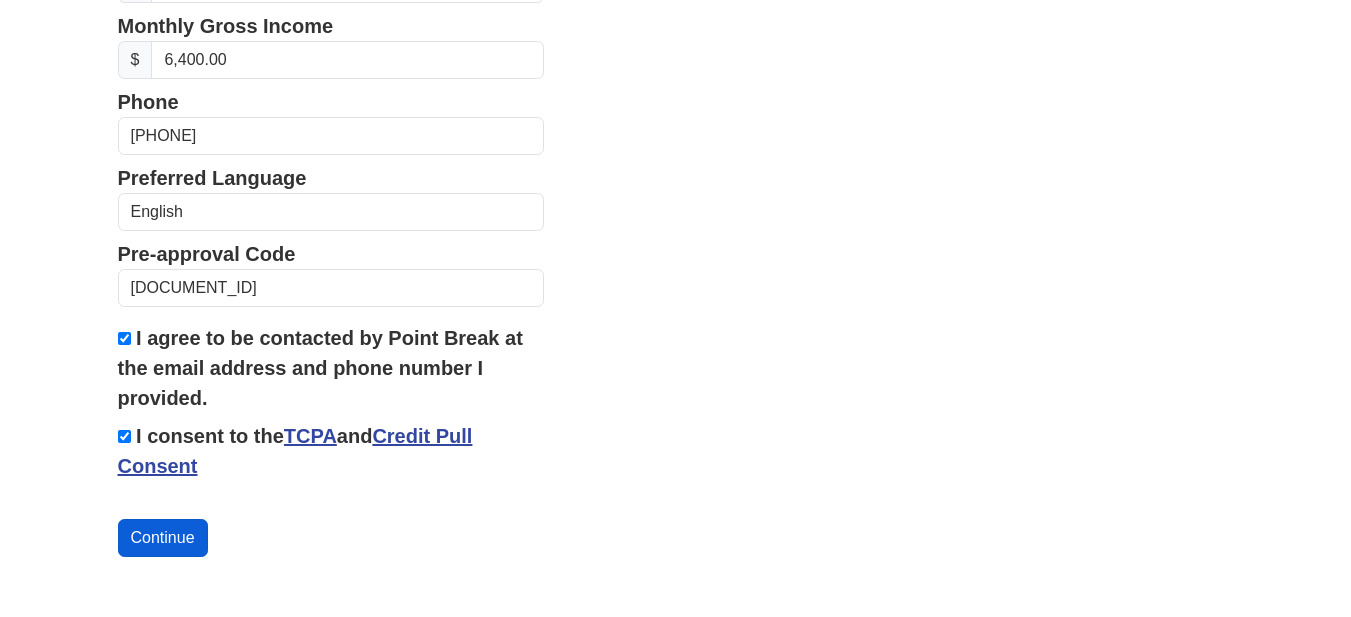 click on "Continue" at bounding box center (163, 538) 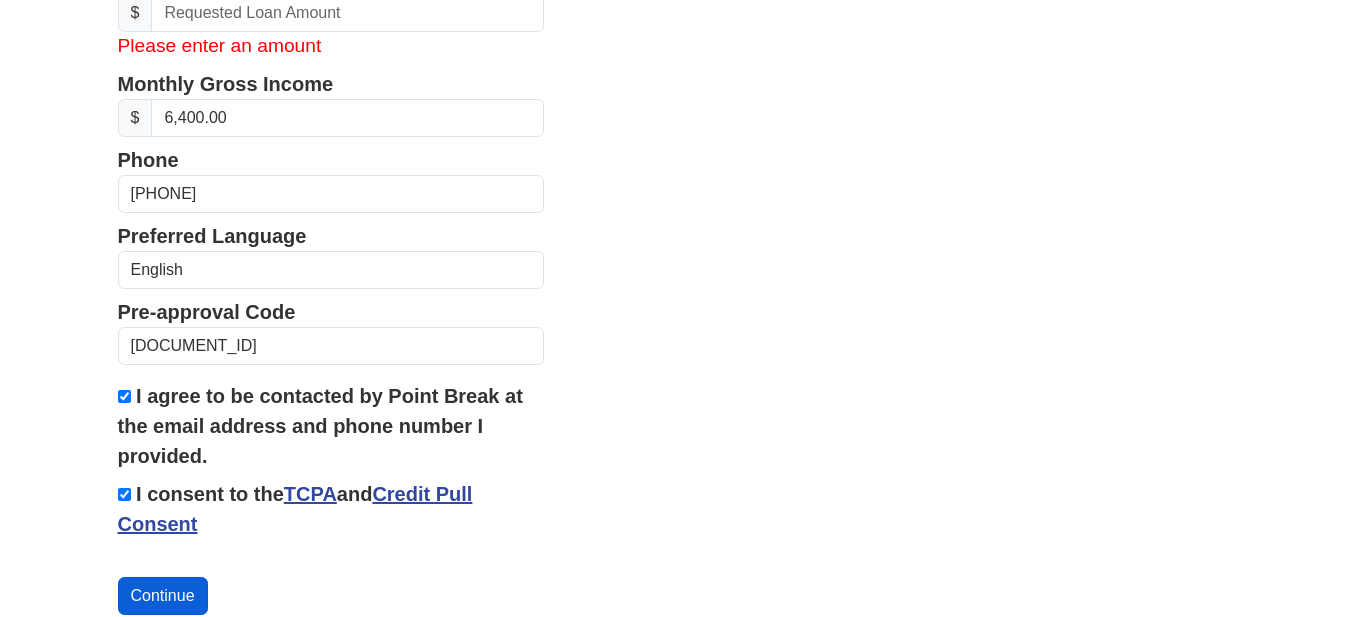scroll, scrollTop: 941, scrollLeft: 0, axis: vertical 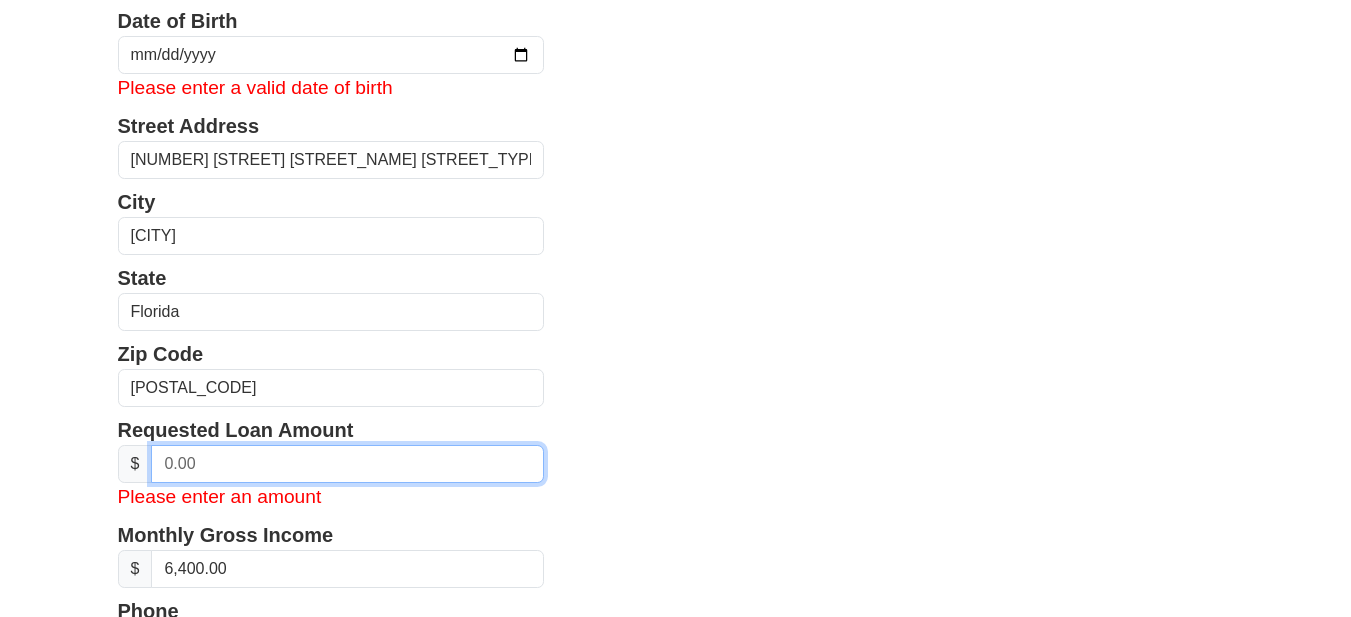click at bounding box center (347, 464) 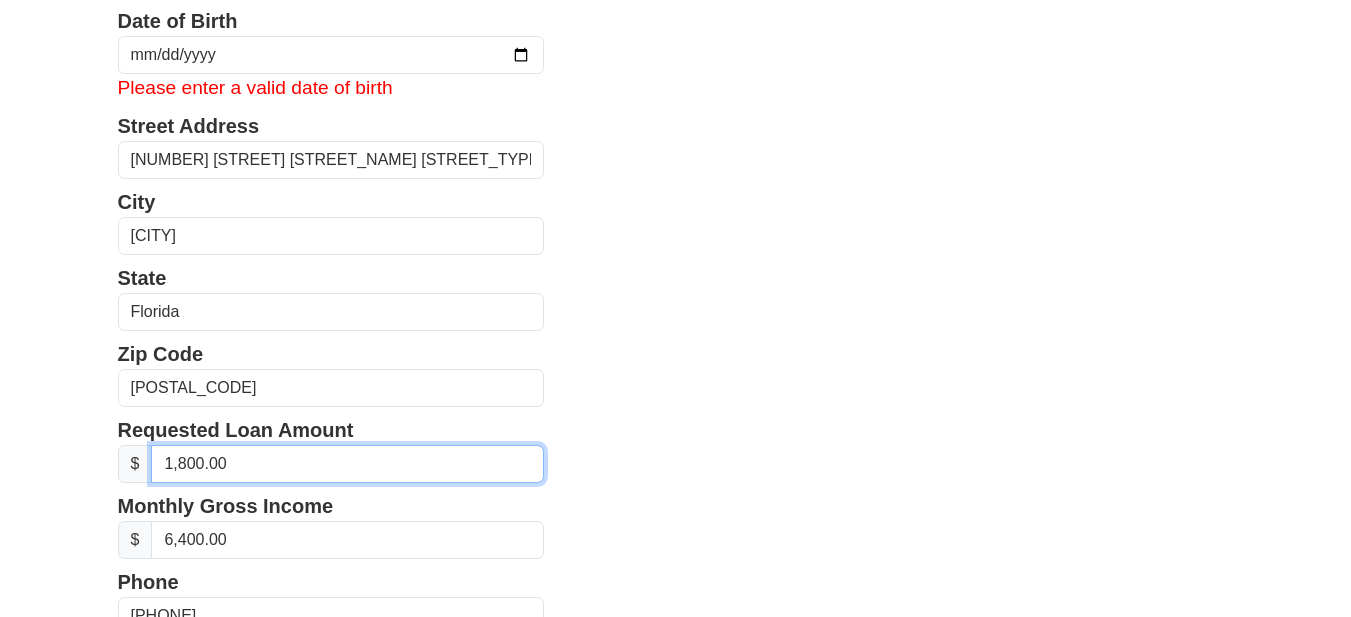 type on "18,000.00" 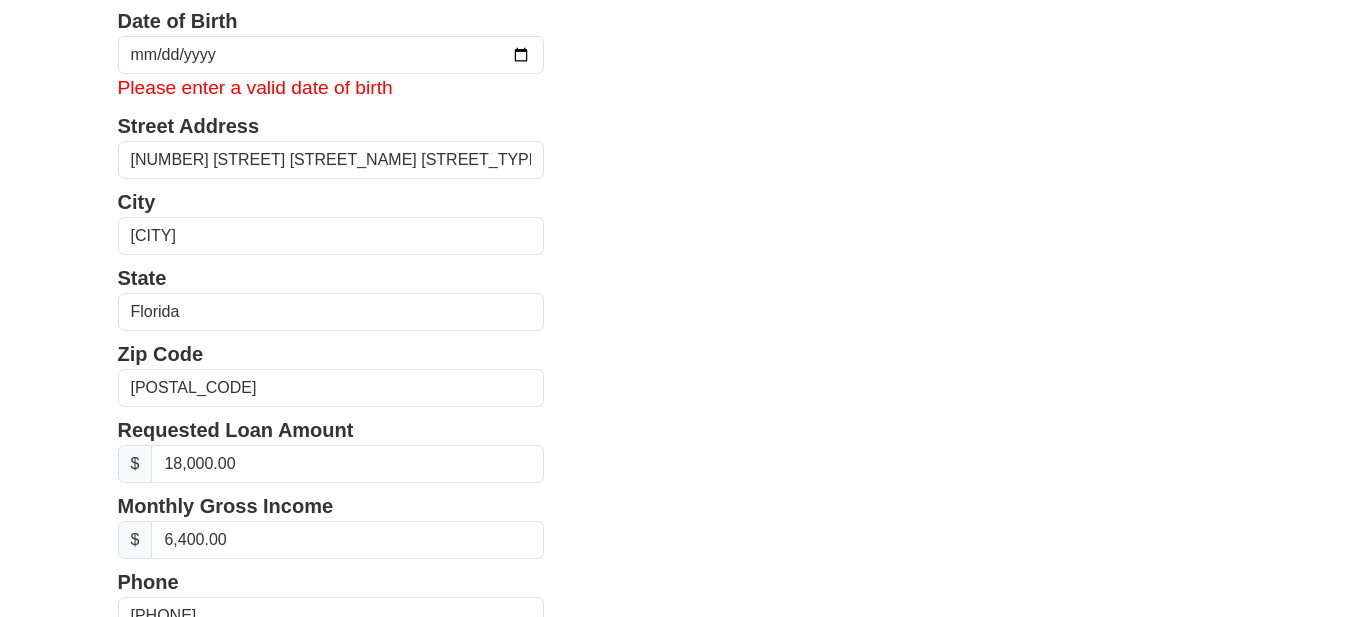 click on "First Name
Yonay
Last Name
Perez
Email Address
yonay1983@hotmail.com
Re-Enter Email Address
yonay1983@hotmail.com
Date of Birth
Please enter a valid date of birth
Street Address
2633 Embers Pkwy W
City
Cape Coral
State
Alabama
Alaska
Arizona
Arkansas
California
Colorado
Connecticut
Delaware
District of Columbia
Florida
Georgia
Hawaii
Idaho" at bounding box center [676, 369] 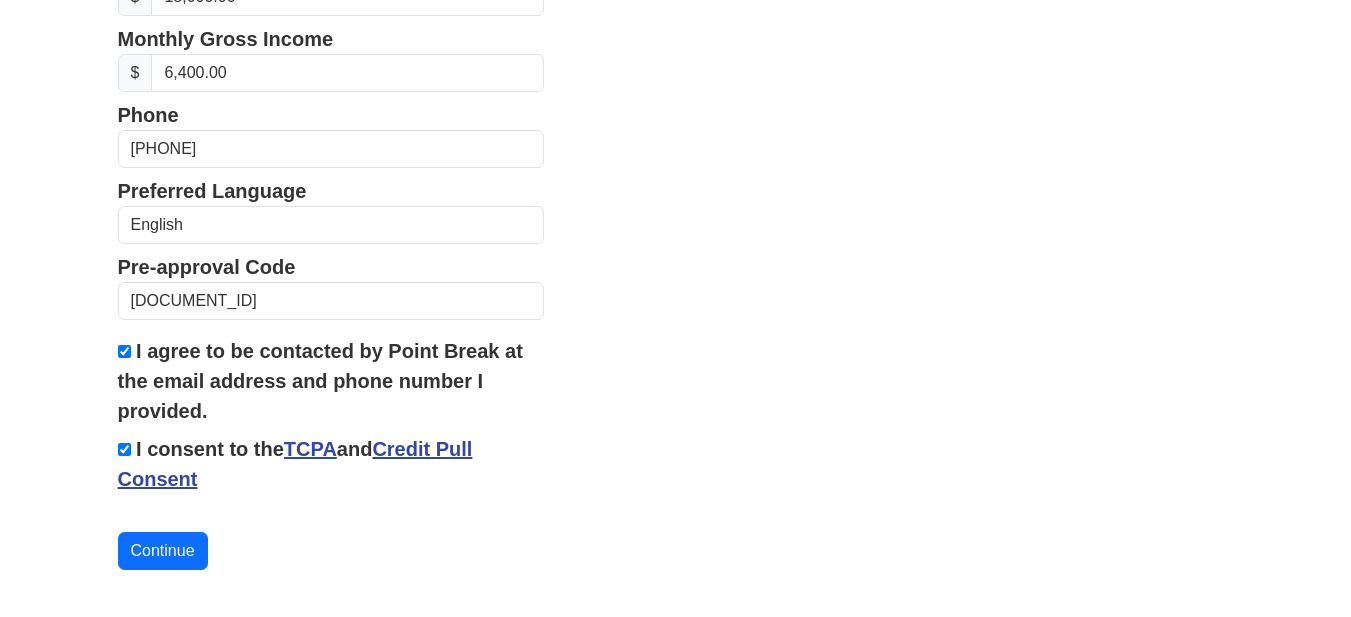 scroll, scrollTop: 941, scrollLeft: 0, axis: vertical 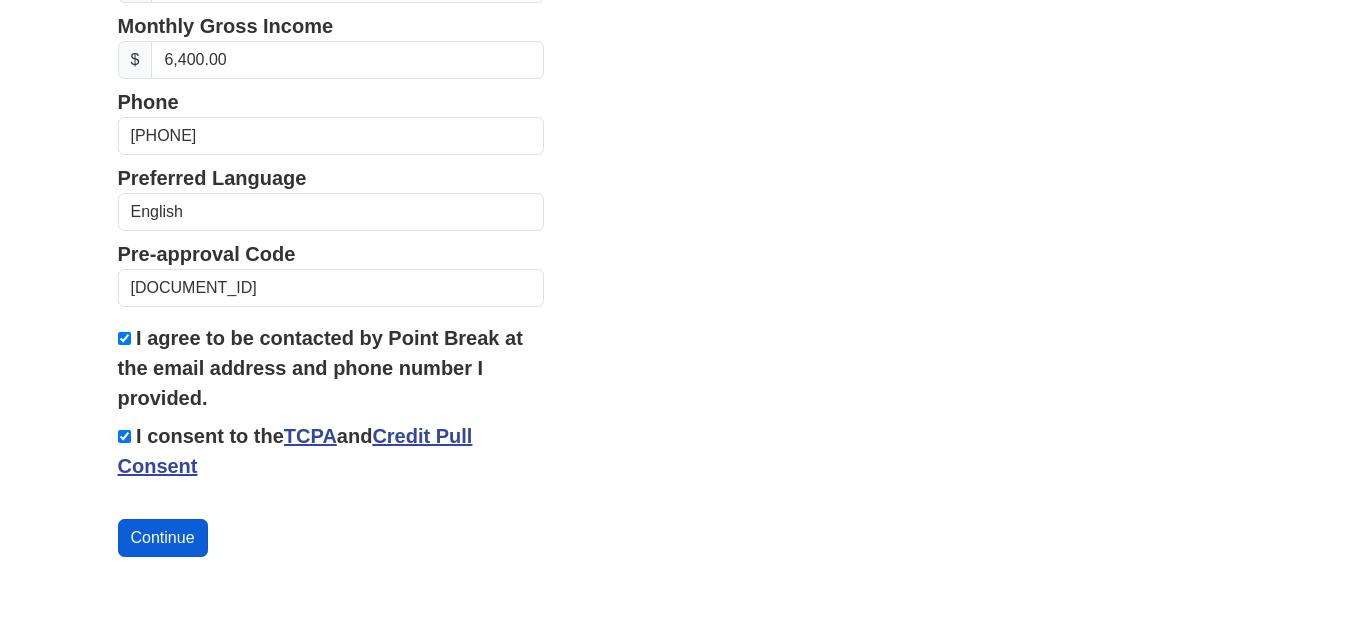 click on "Continue" at bounding box center [163, 538] 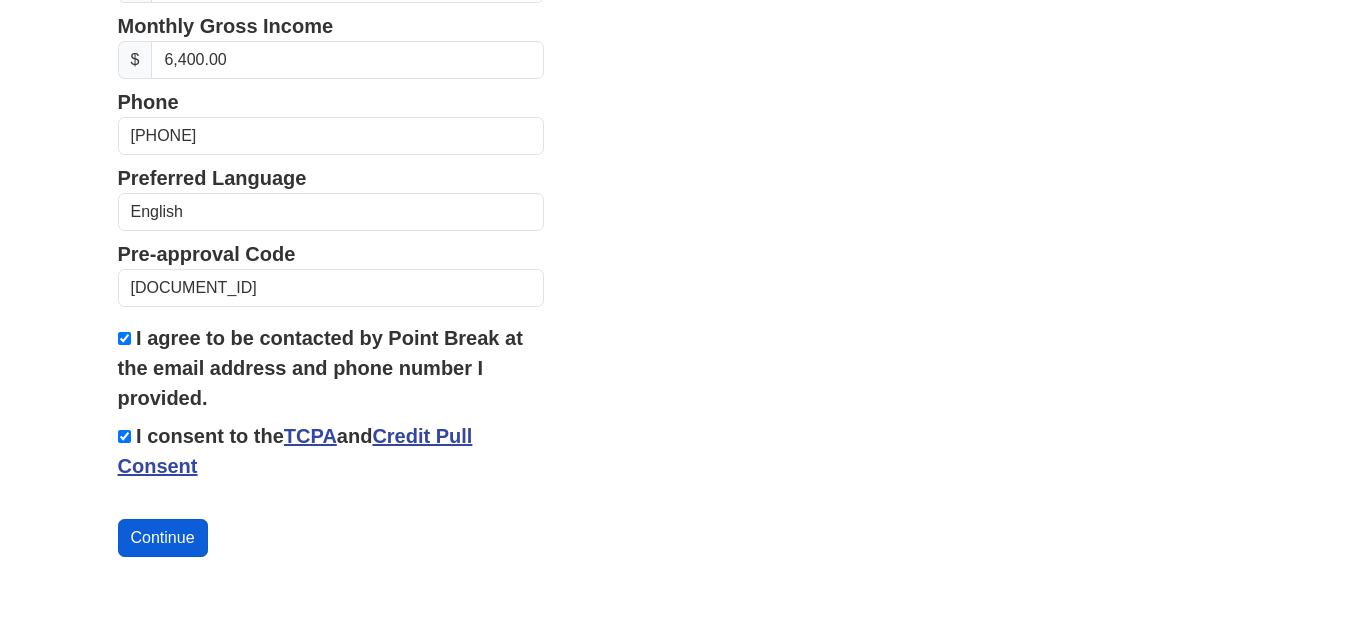 click on "Continue" at bounding box center (163, 538) 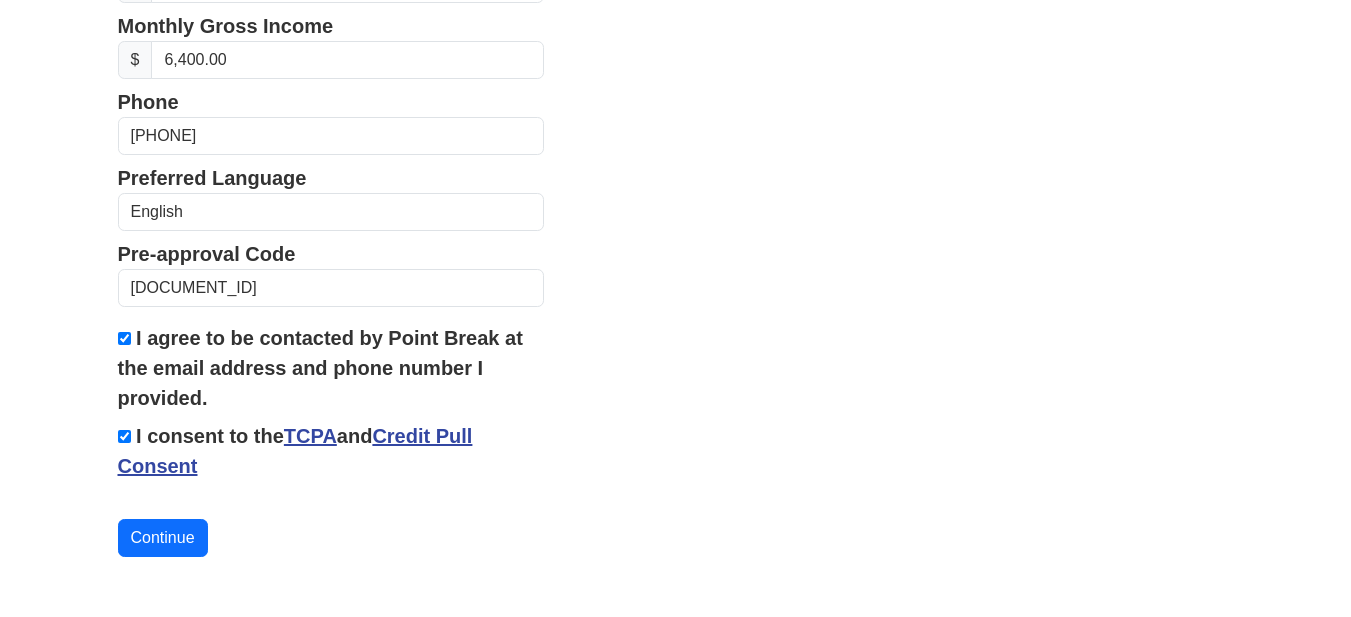 scroll, scrollTop: 402, scrollLeft: 0, axis: vertical 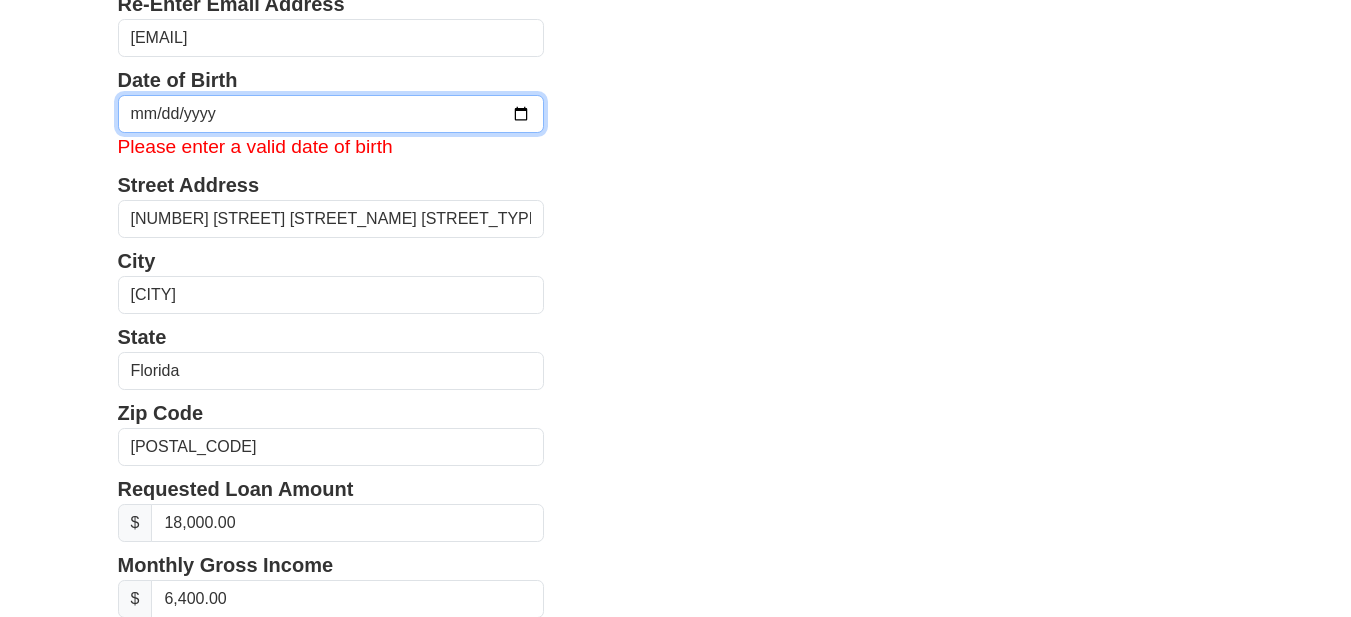 click at bounding box center (331, 114) 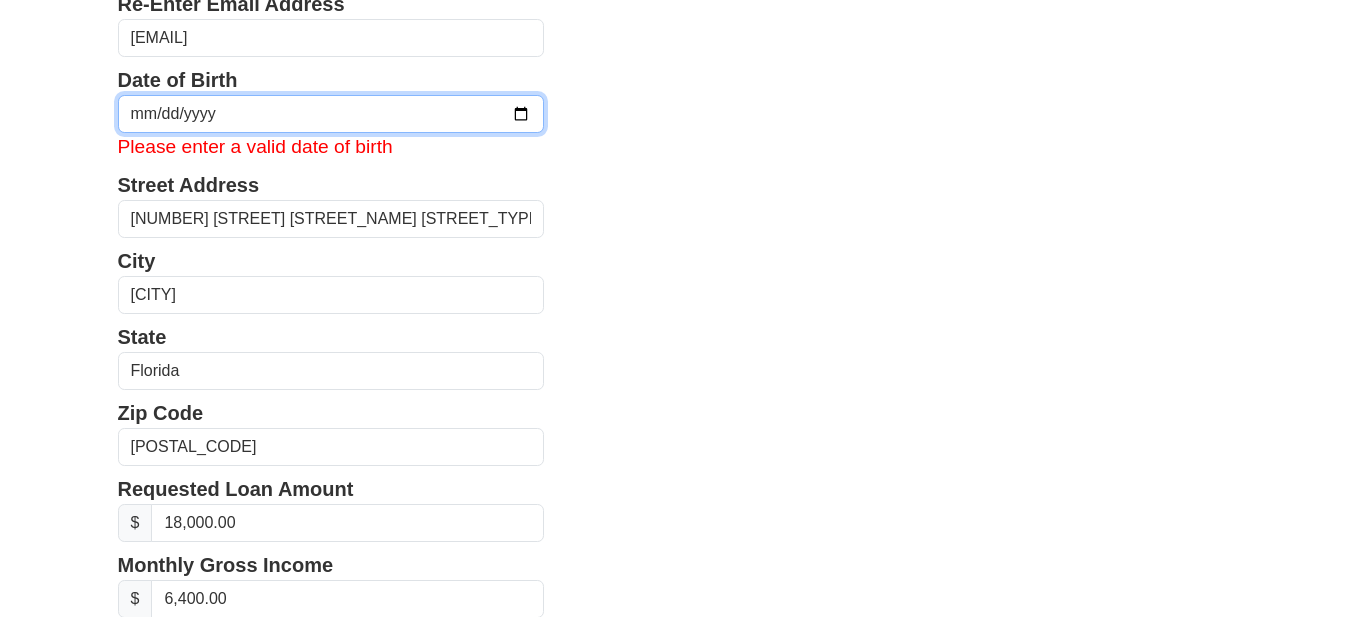 click at bounding box center [331, 114] 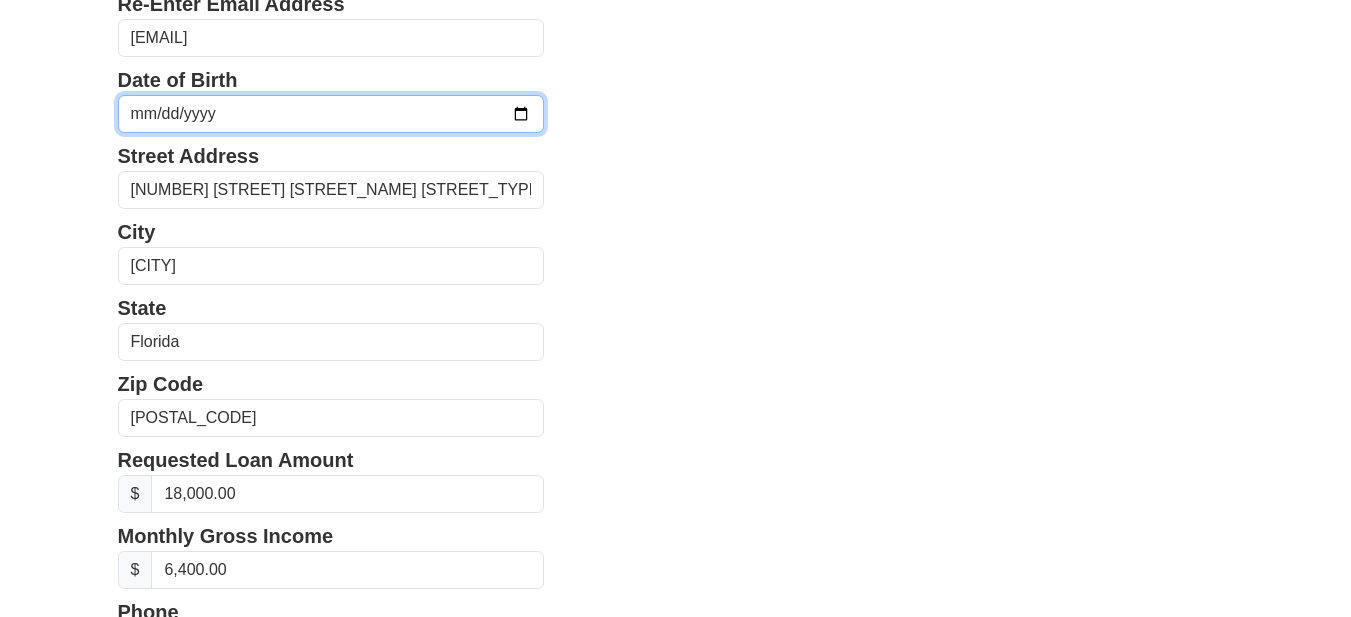 type on "[DATE]" 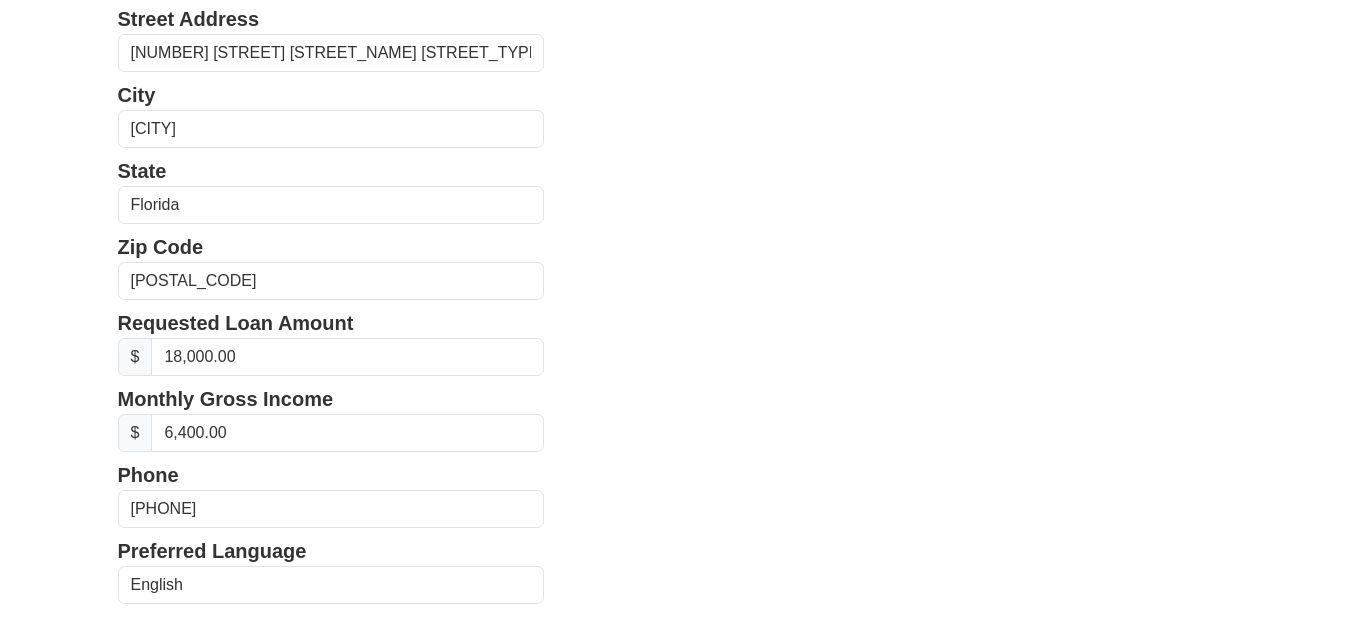 scroll, scrollTop: 912, scrollLeft: 0, axis: vertical 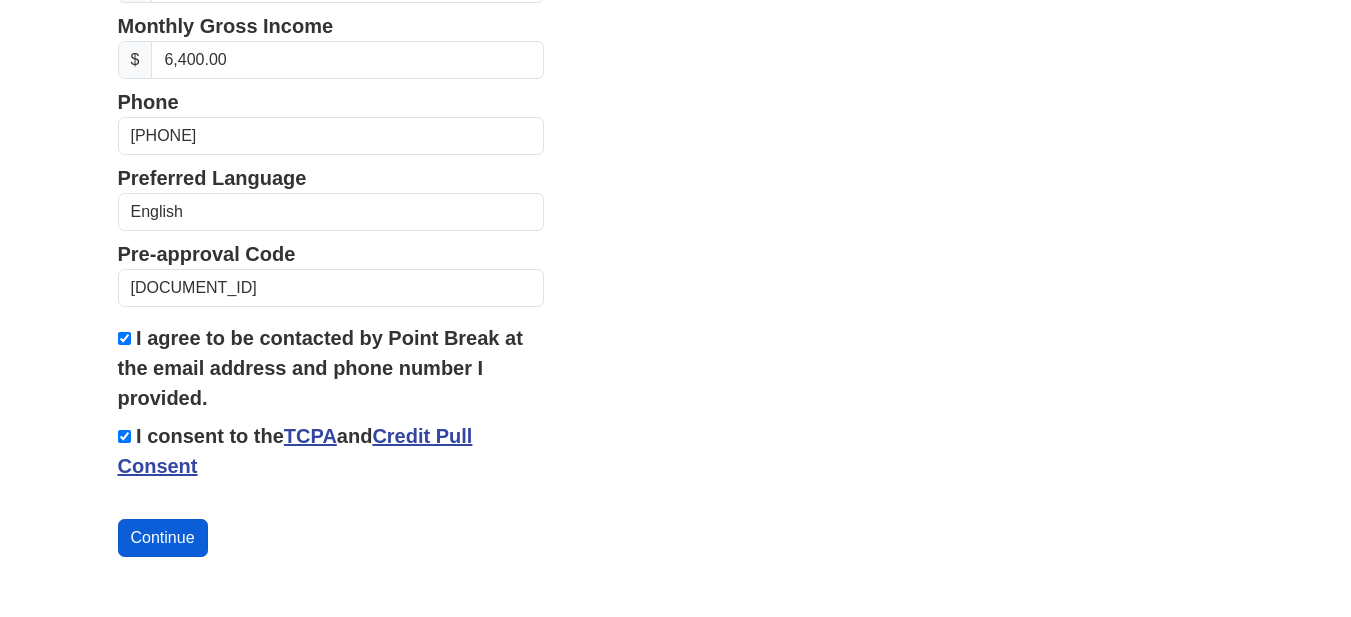 click on "Continue" at bounding box center (163, 538) 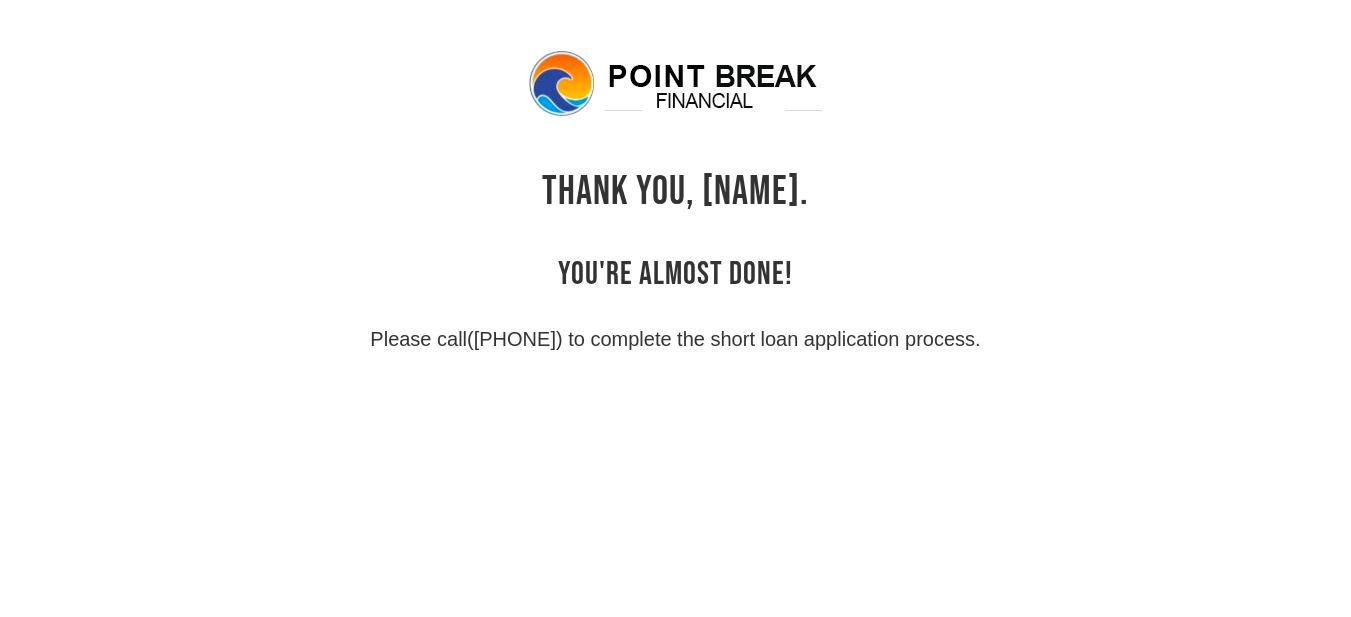 scroll, scrollTop: 0, scrollLeft: 0, axis: both 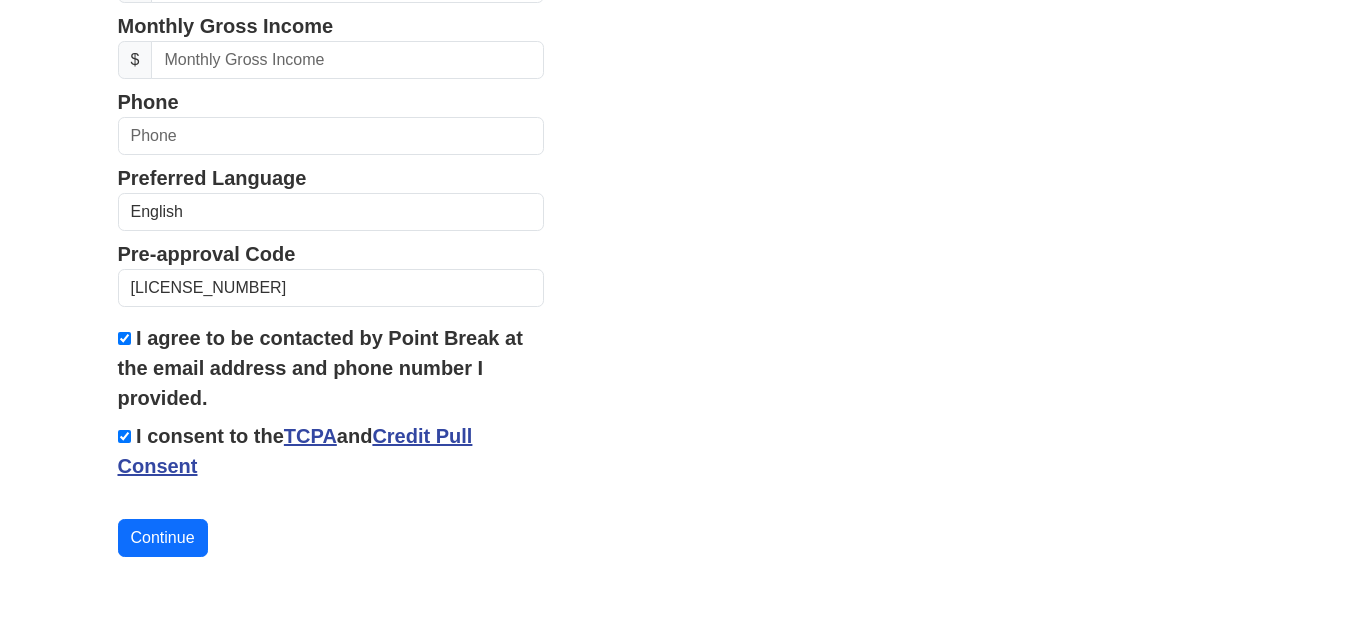 click on "Credit Pull Consent" at bounding box center [295, 451] 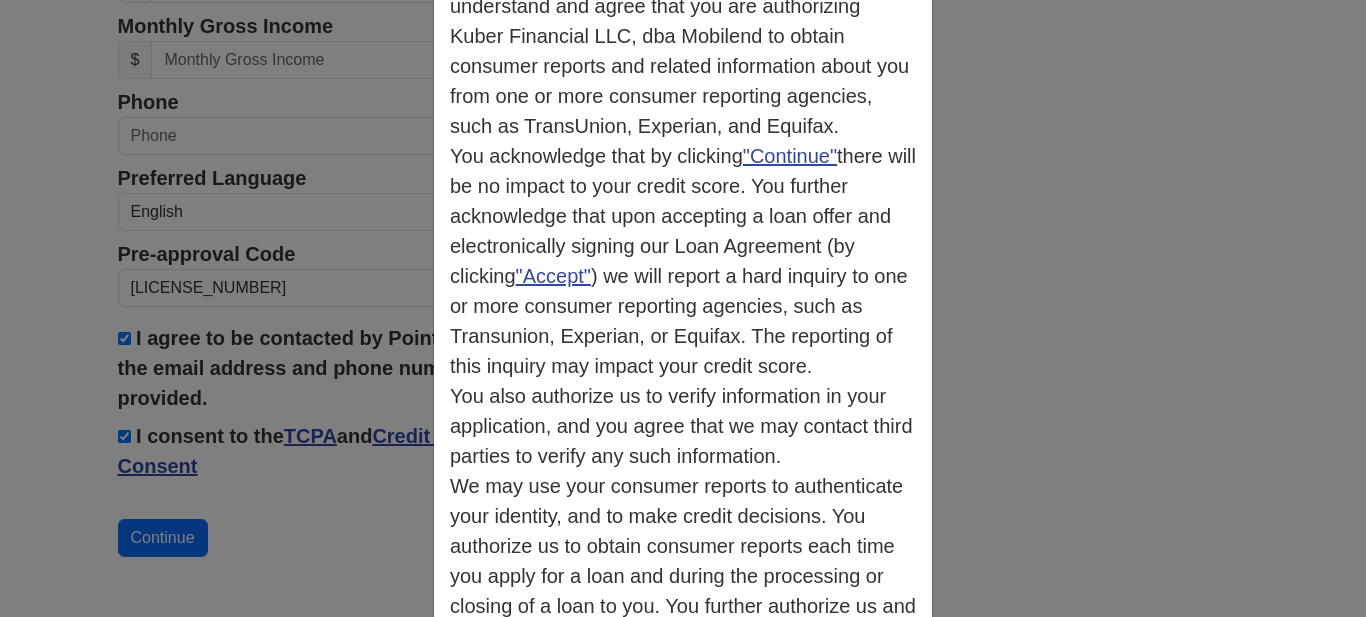 scroll, scrollTop: 509, scrollLeft: 0, axis: vertical 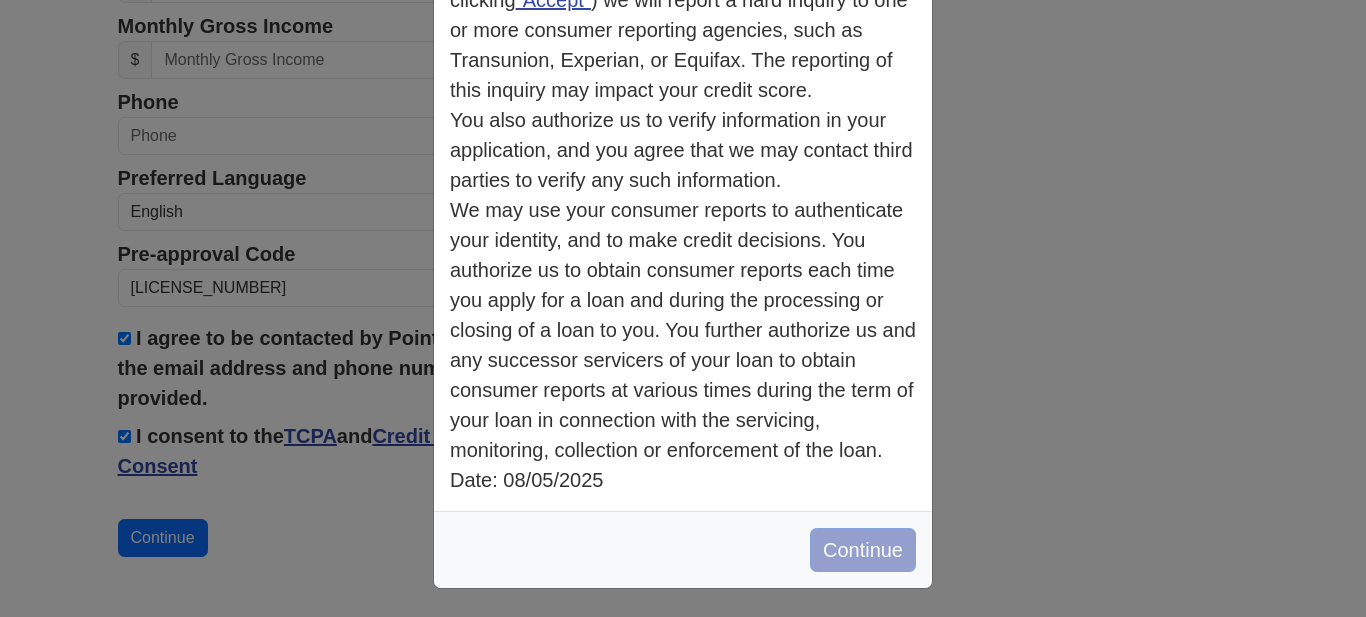 click on "Continue" at bounding box center [863, 550] 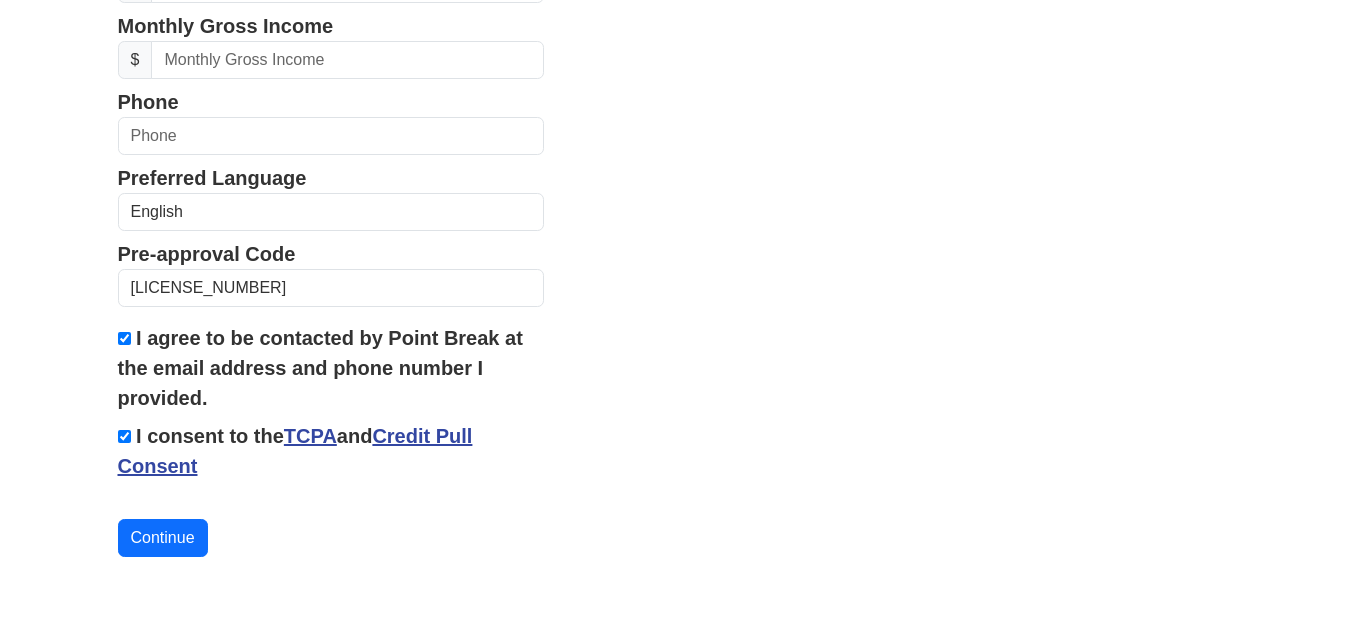 click on "TCPA" at bounding box center (310, 436) 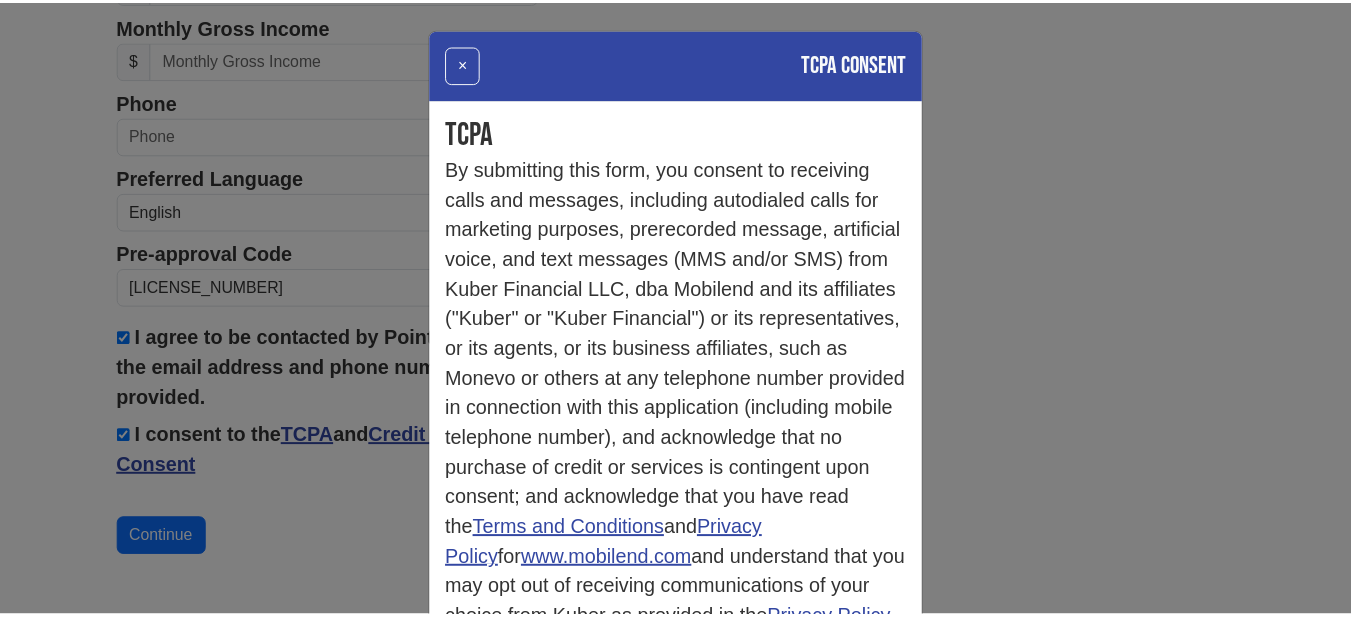 scroll, scrollTop: 229, scrollLeft: 0, axis: vertical 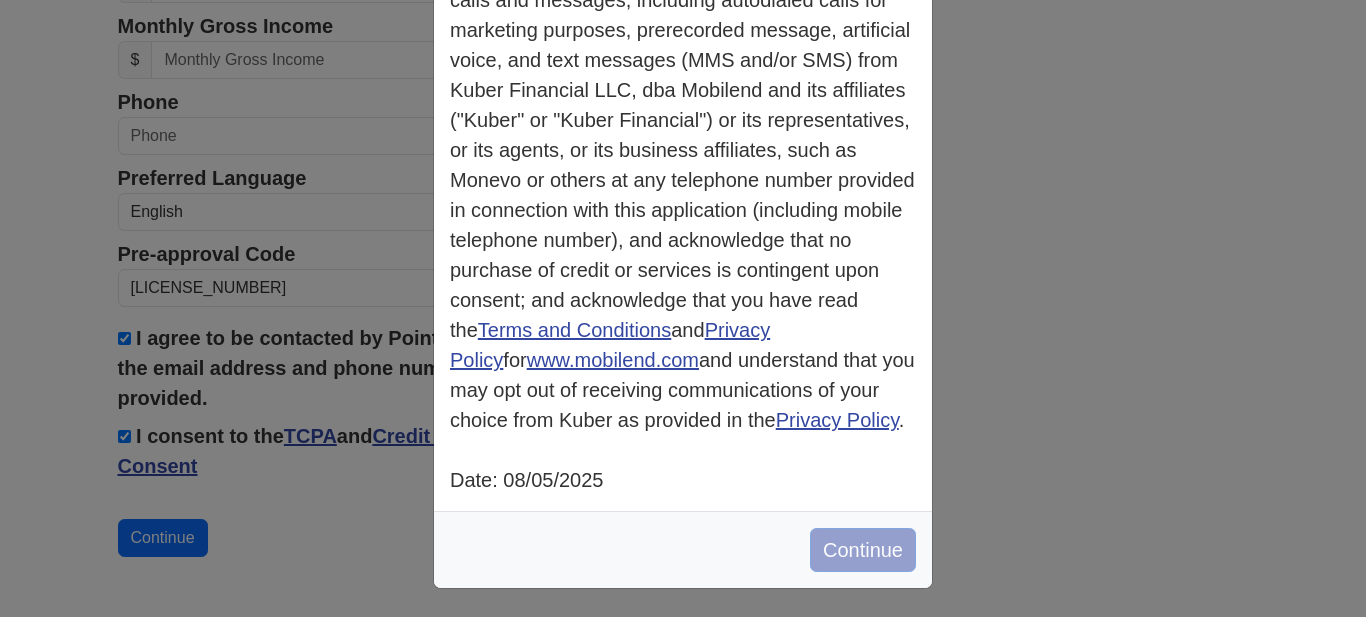 click on "Continue" at bounding box center (863, 550) 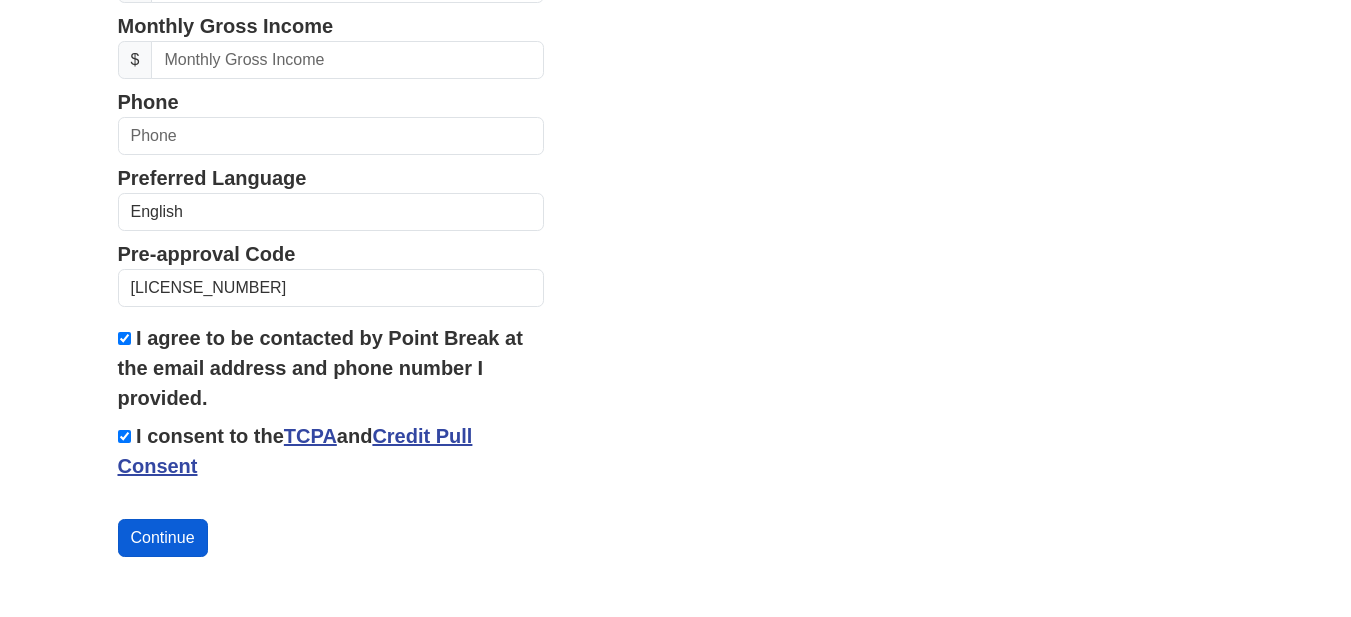 click on "Continue" at bounding box center (163, 538) 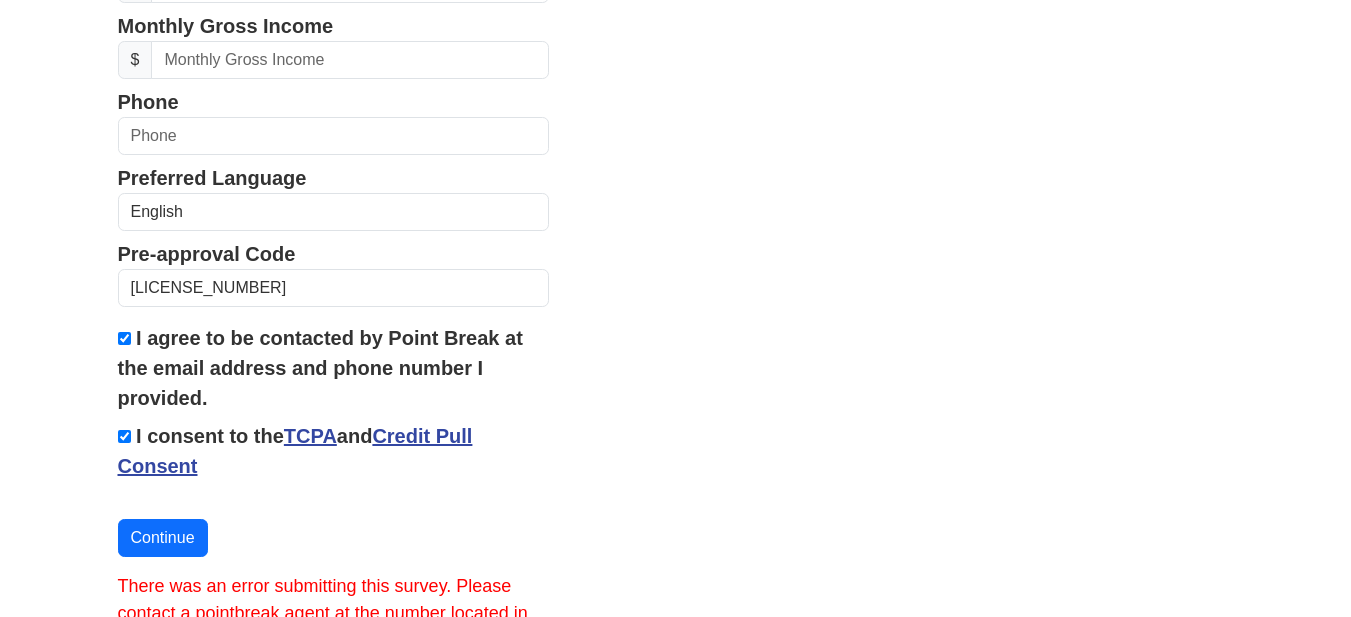 scroll, scrollTop: 1040, scrollLeft: 0, axis: vertical 